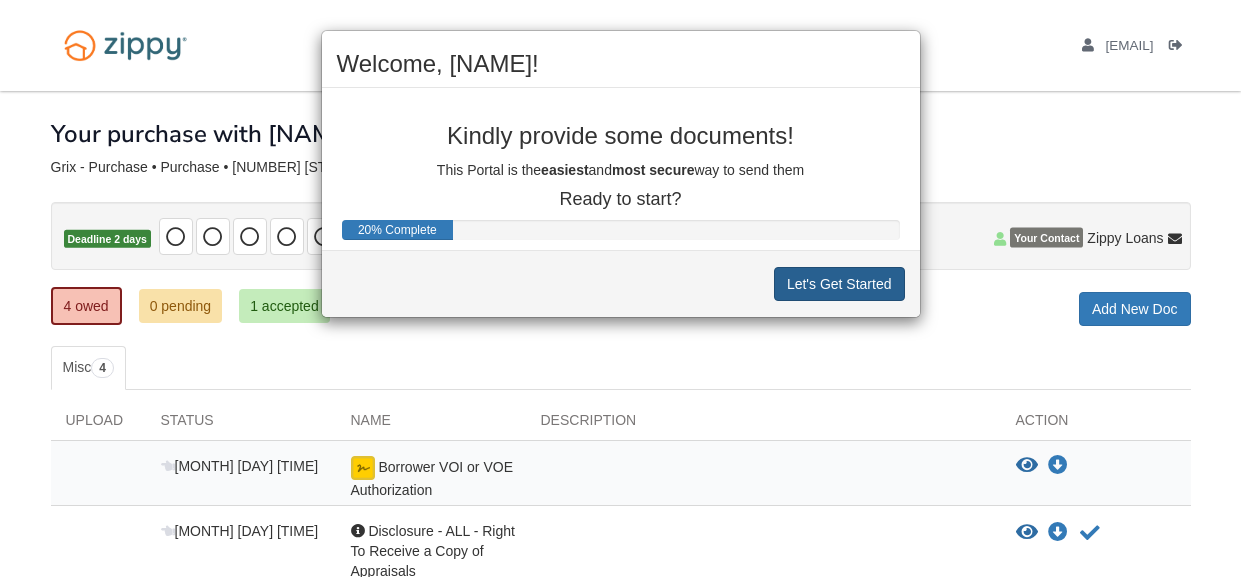 scroll, scrollTop: 0, scrollLeft: 0, axis: both 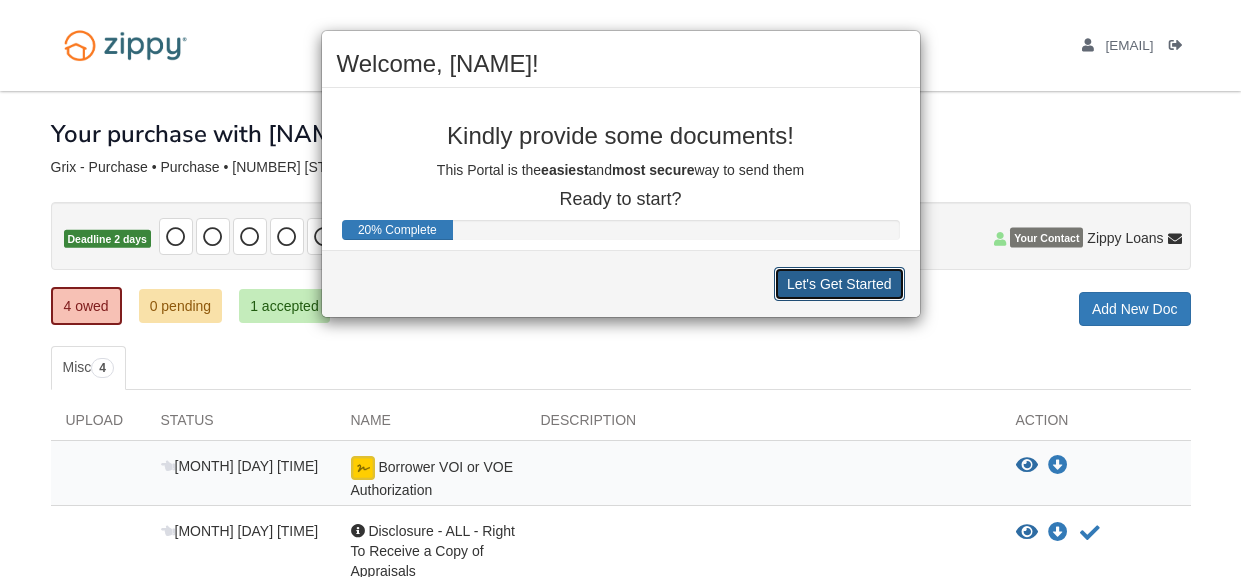 click on "Let's Get Started" at bounding box center (839, 284) 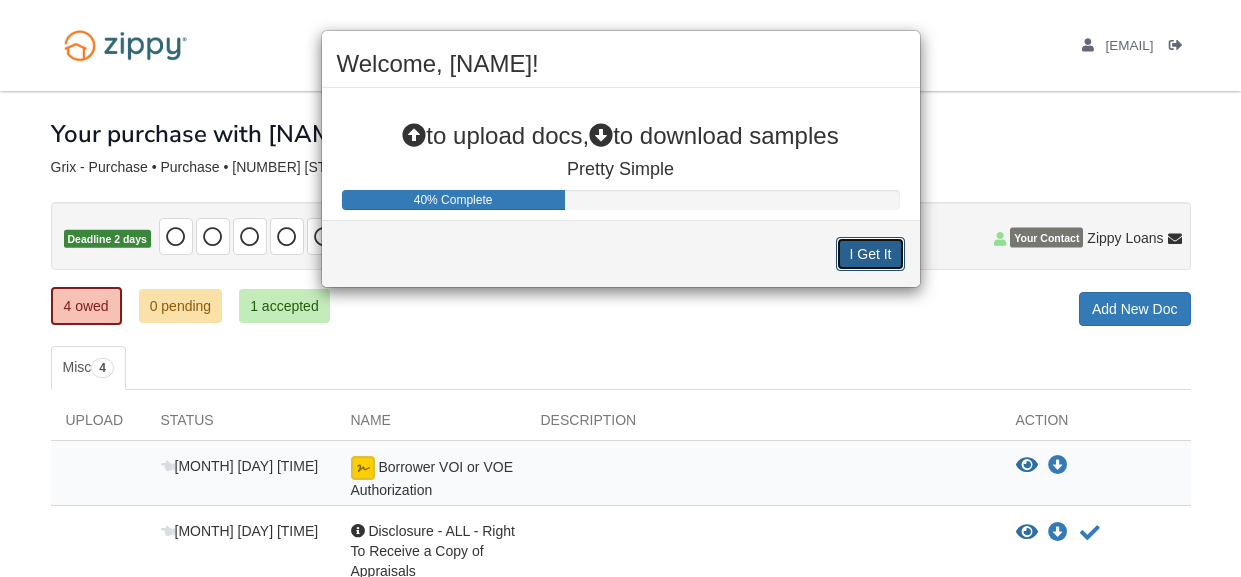 click on "I Get It" at bounding box center (870, 254) 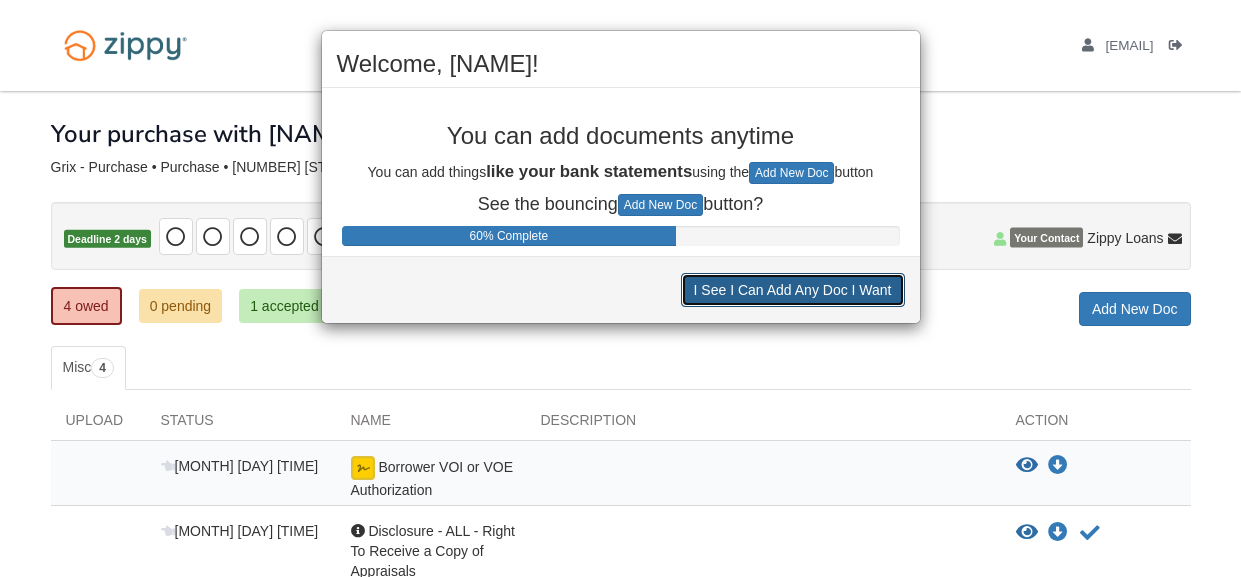 click on "I See I Can Add Any Doc I Want" at bounding box center [793, 290] 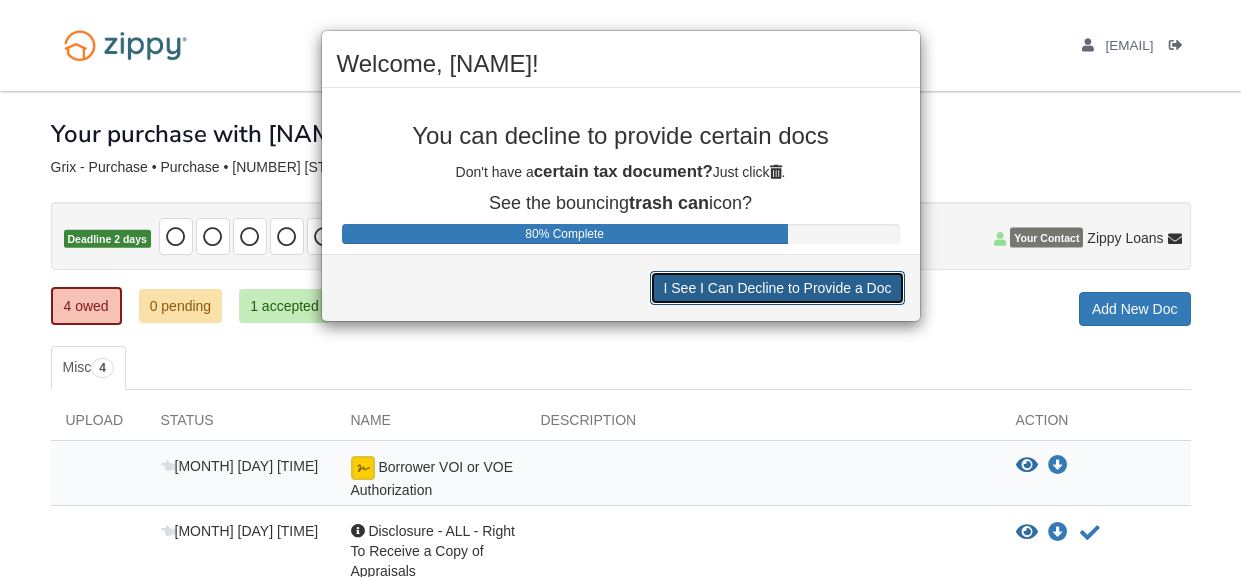click on "I See I Can Decline to Provide a Doc" at bounding box center (777, 288) 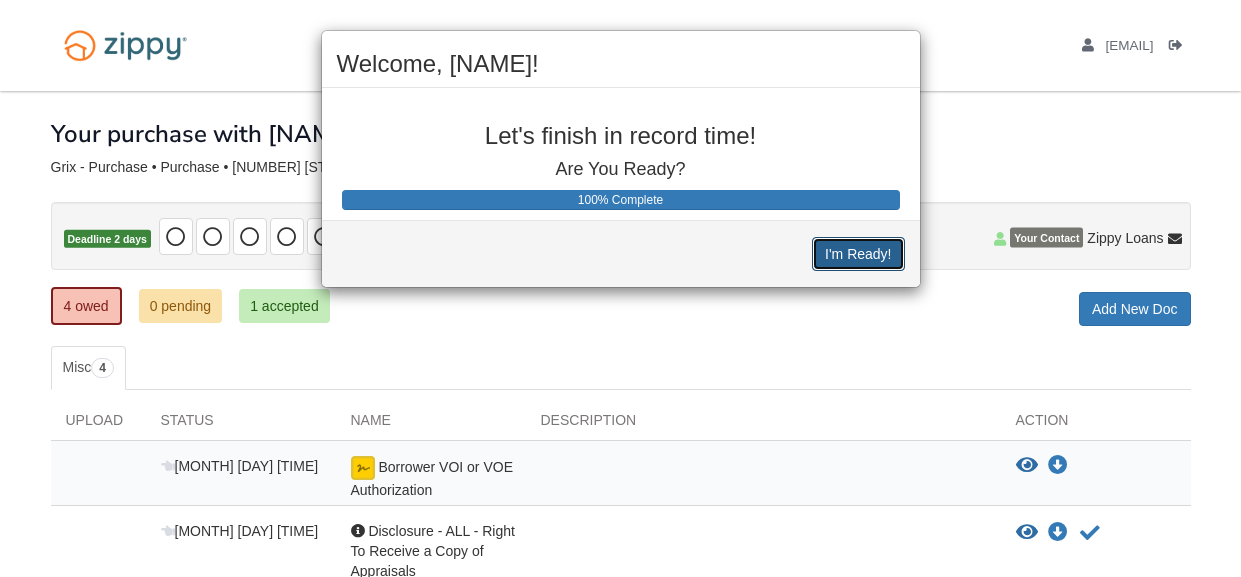 click on "I'm Ready!" at bounding box center (858, 254) 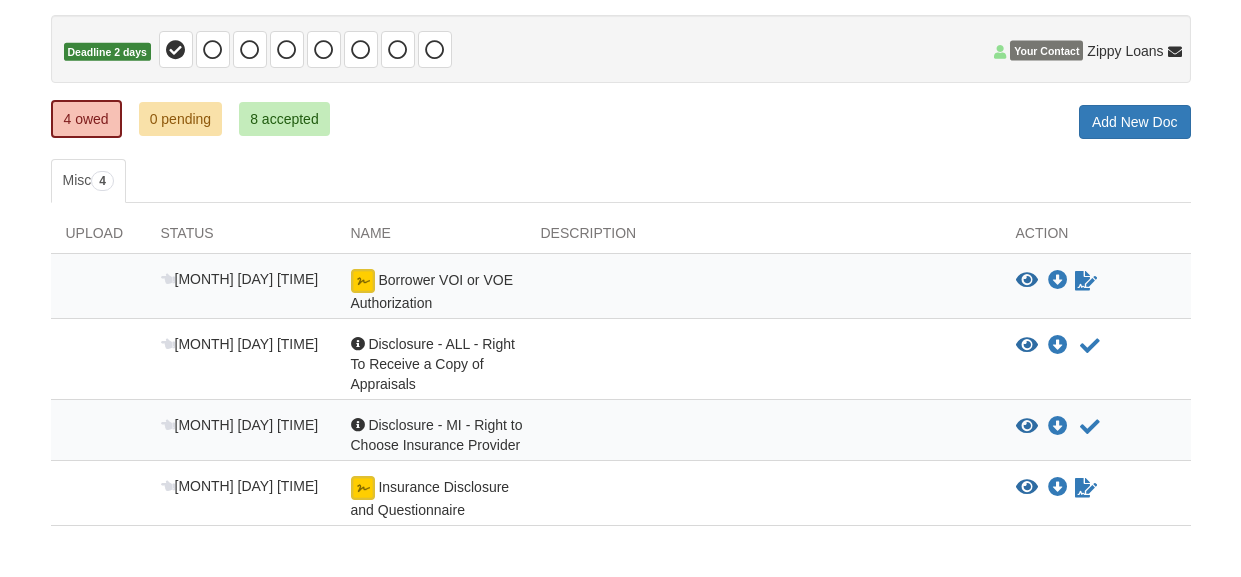 scroll, scrollTop: 265, scrollLeft: 0, axis: vertical 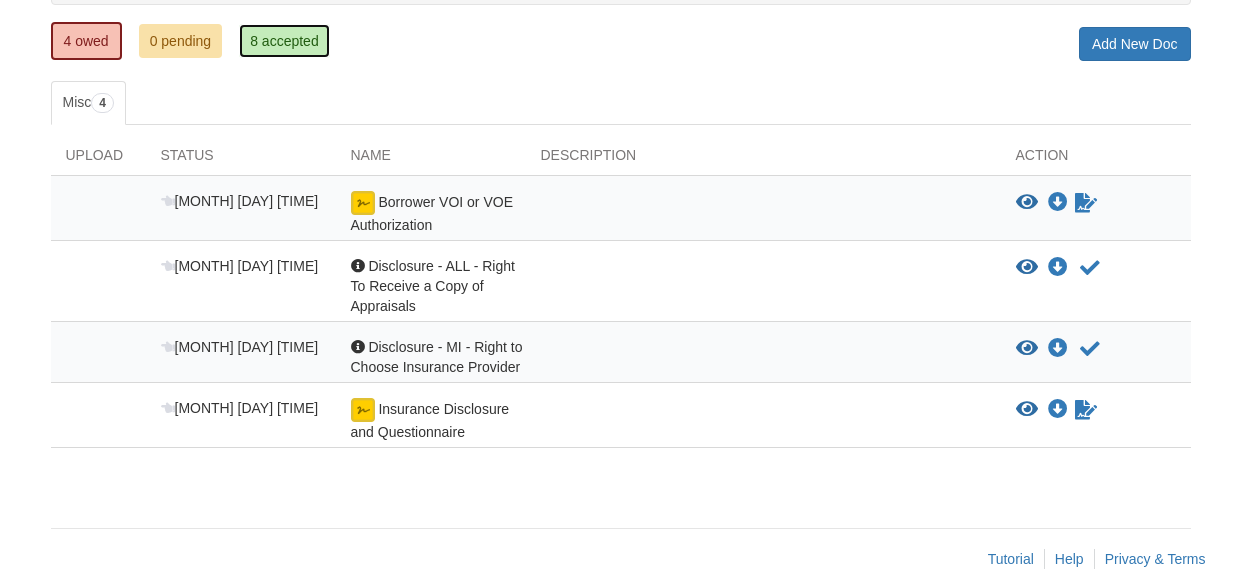 click on "8 accepted" at bounding box center [284, 41] 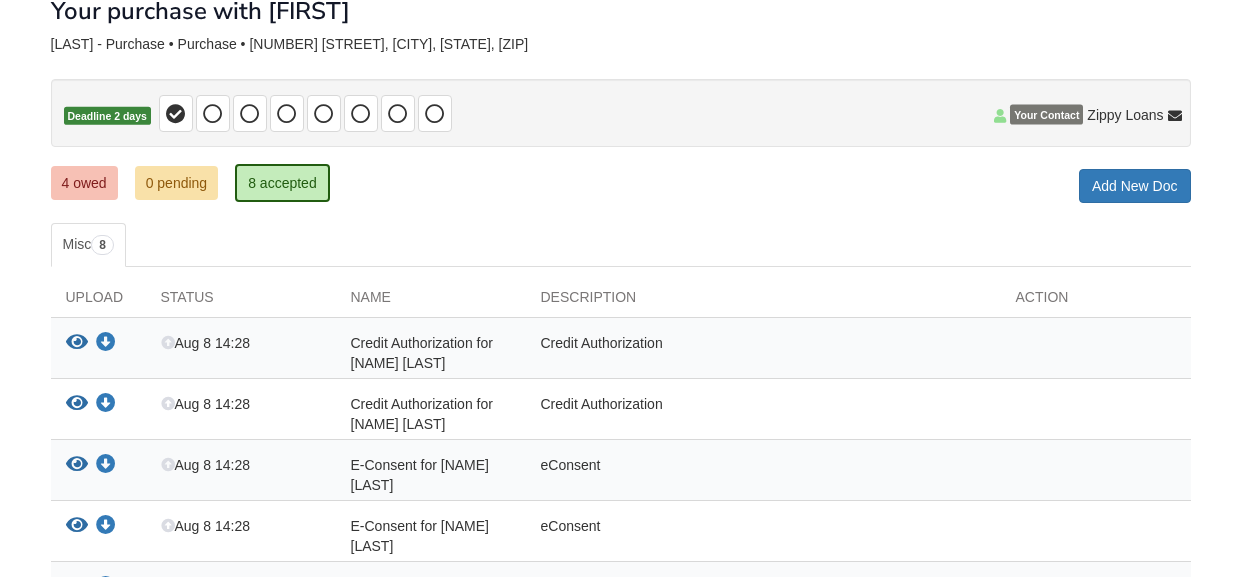 scroll, scrollTop: 0, scrollLeft: 0, axis: both 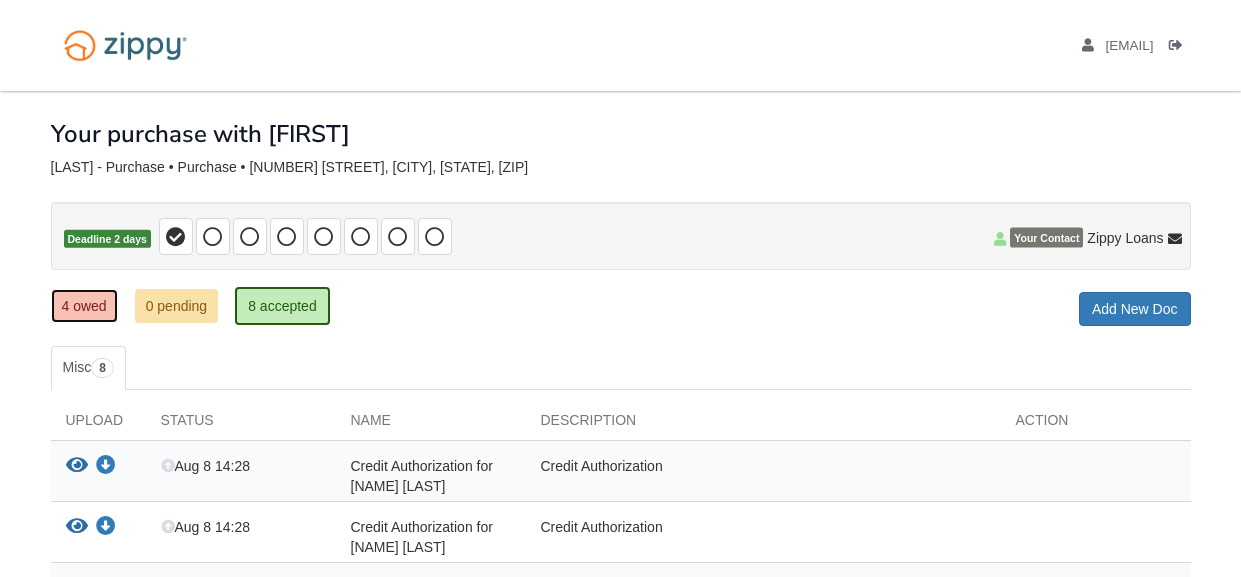 click on "4 owed" at bounding box center [84, 306] 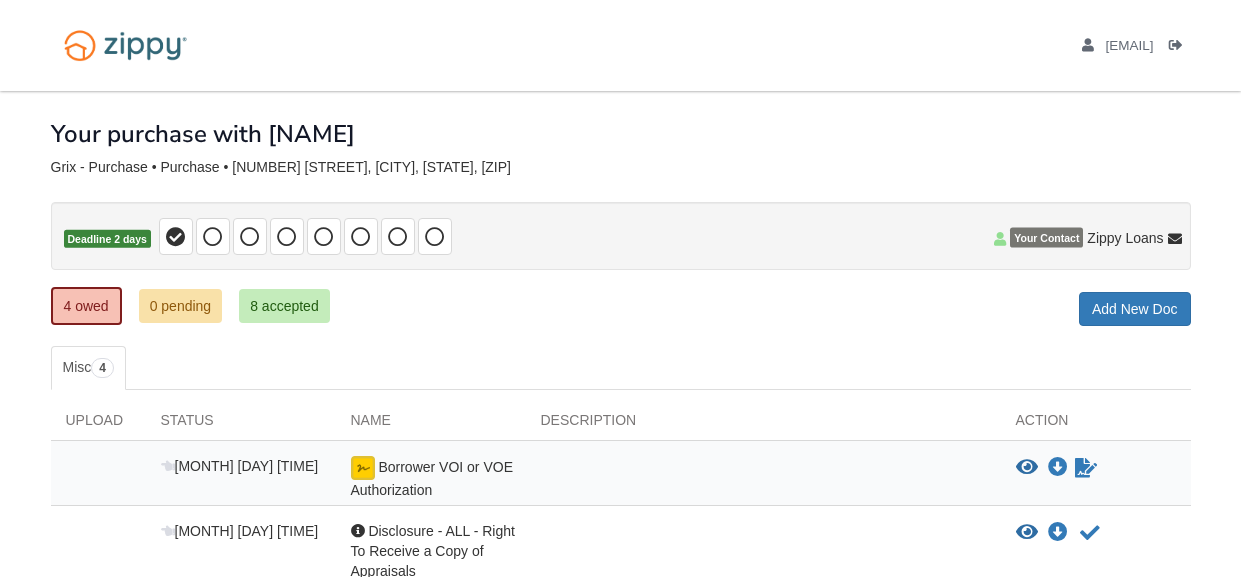 scroll, scrollTop: 150, scrollLeft: 0, axis: vertical 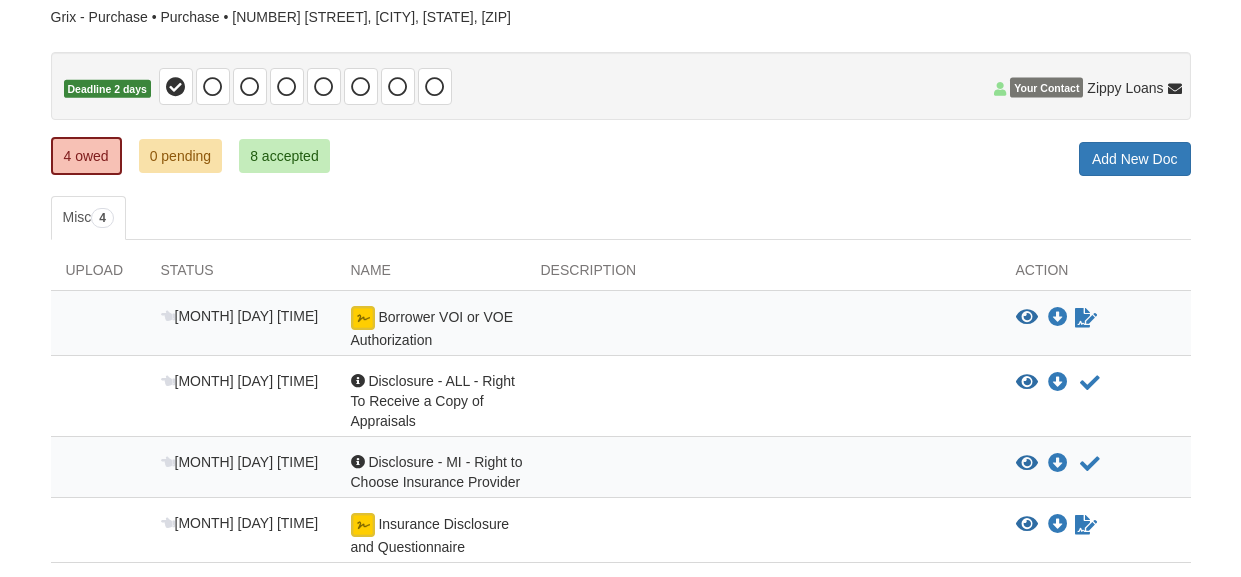 click at bounding box center [763, 328] 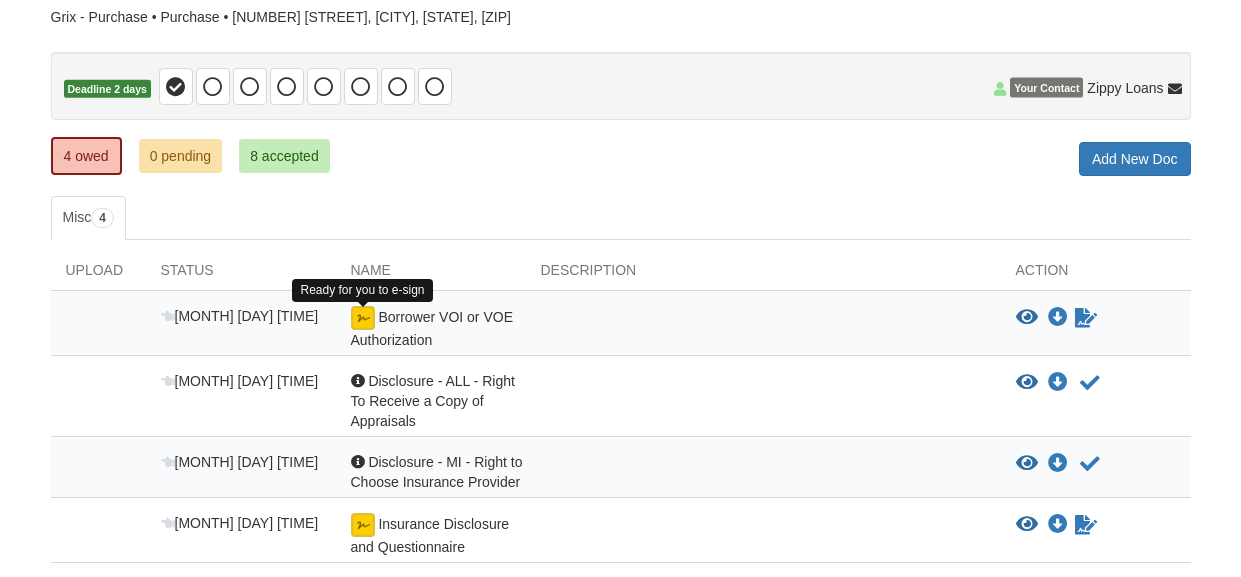 click at bounding box center [363, 318] 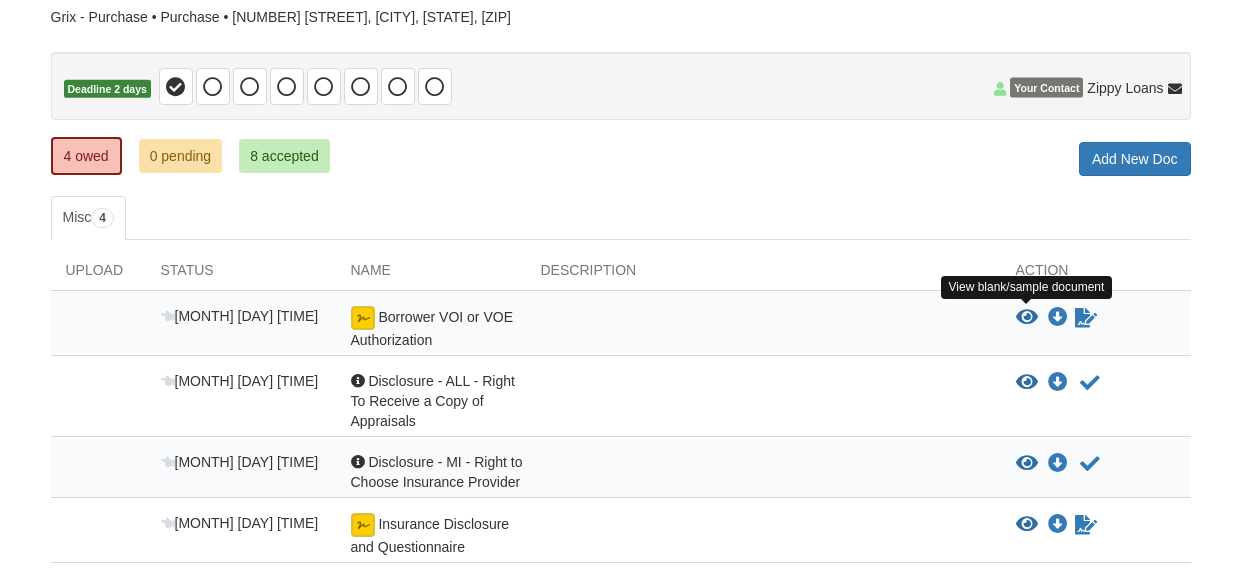 click at bounding box center (1027, 318) 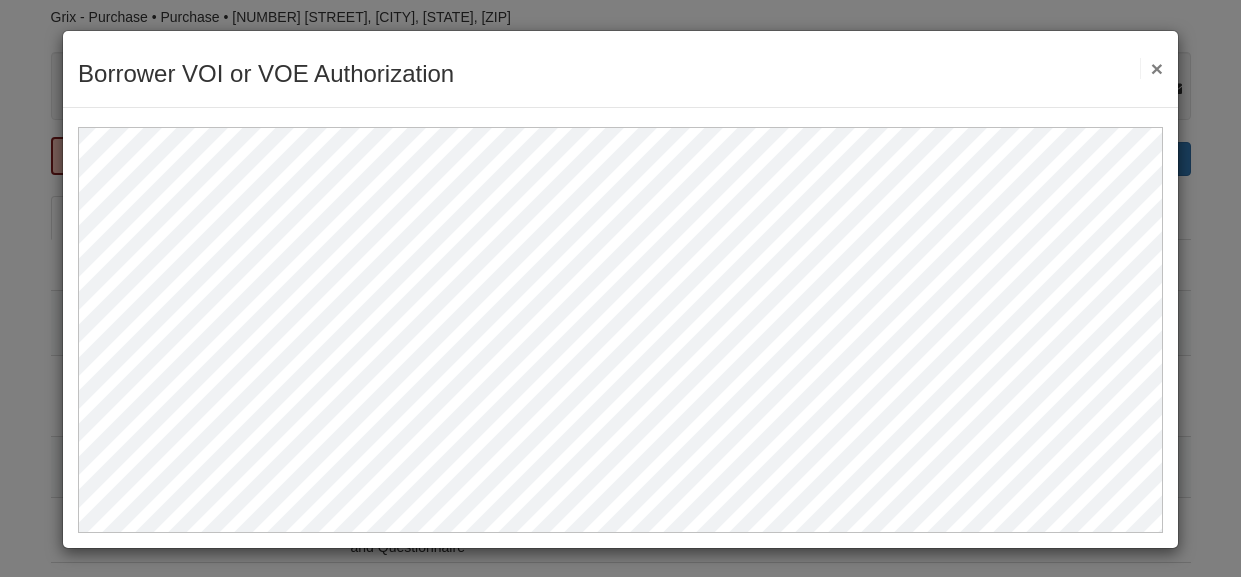 scroll, scrollTop: 2, scrollLeft: 0, axis: vertical 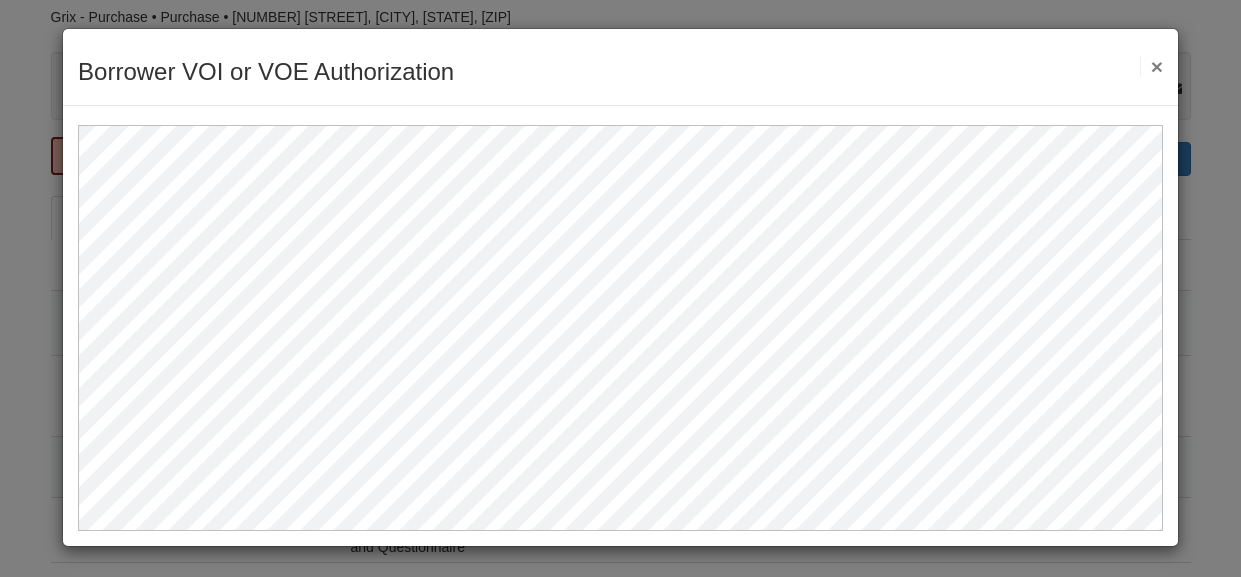 click on "×" at bounding box center [1151, 66] 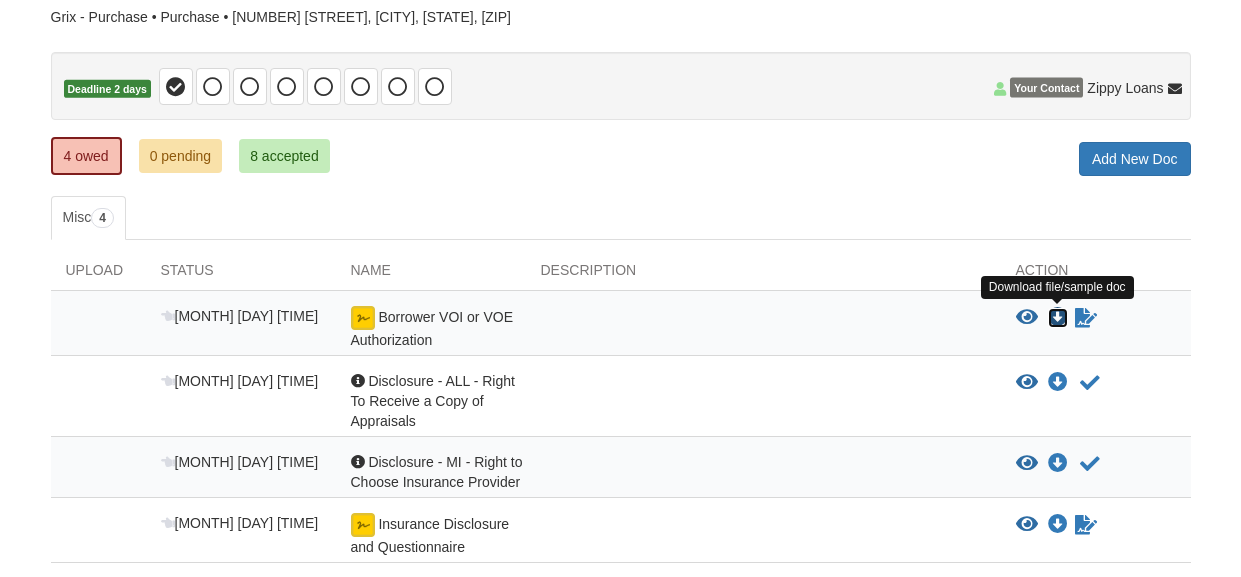 click at bounding box center [1058, 318] 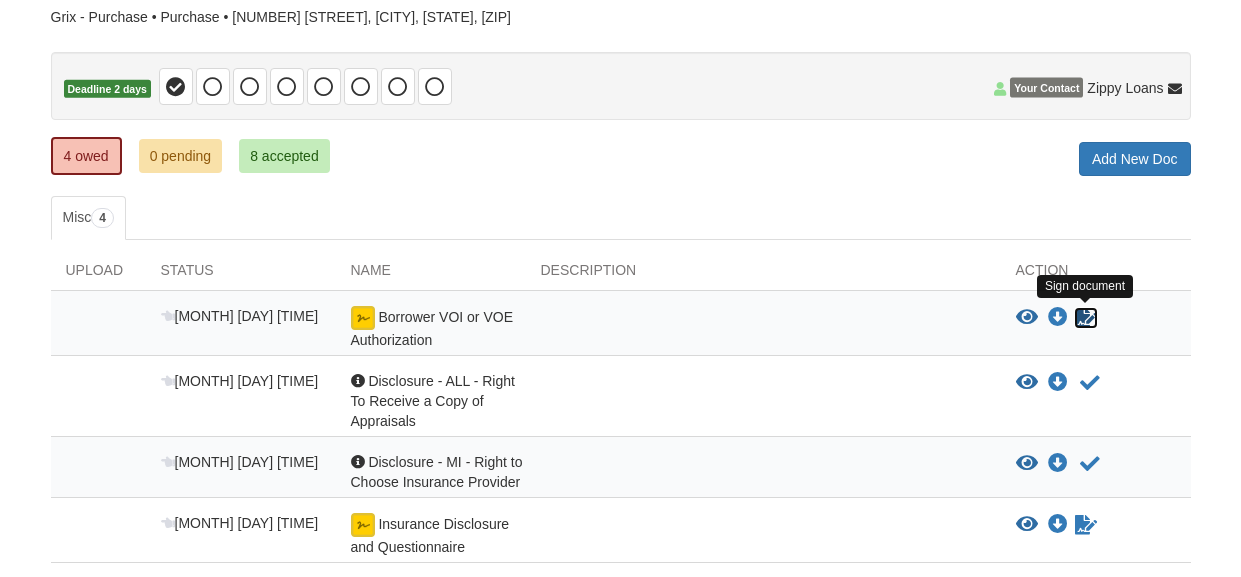 click at bounding box center [1086, 318] 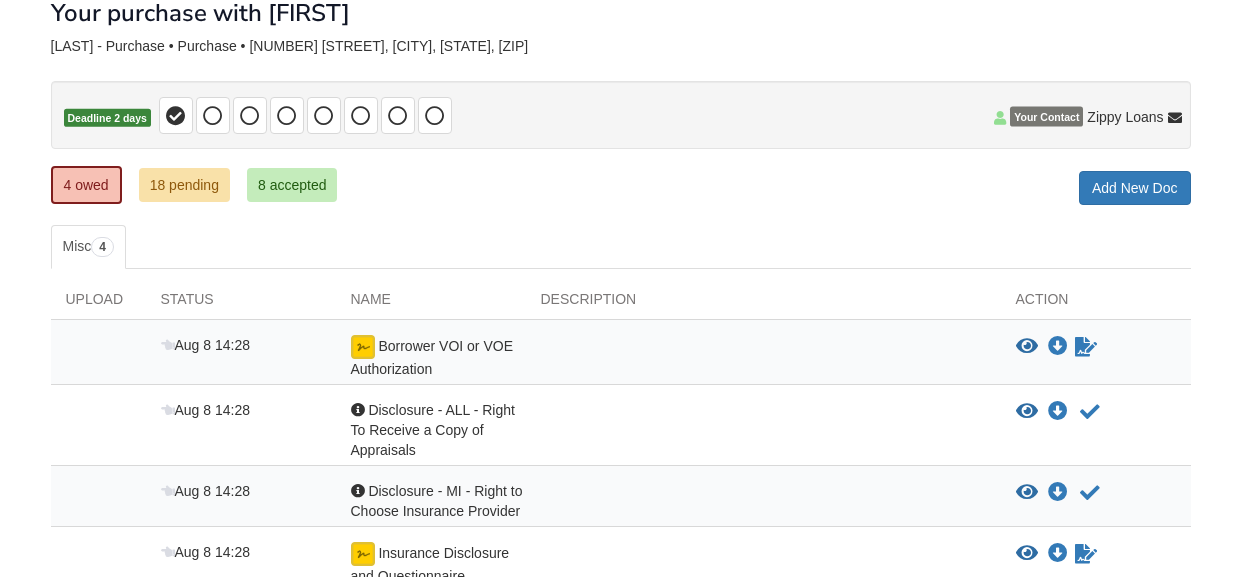 scroll, scrollTop: 244, scrollLeft: 0, axis: vertical 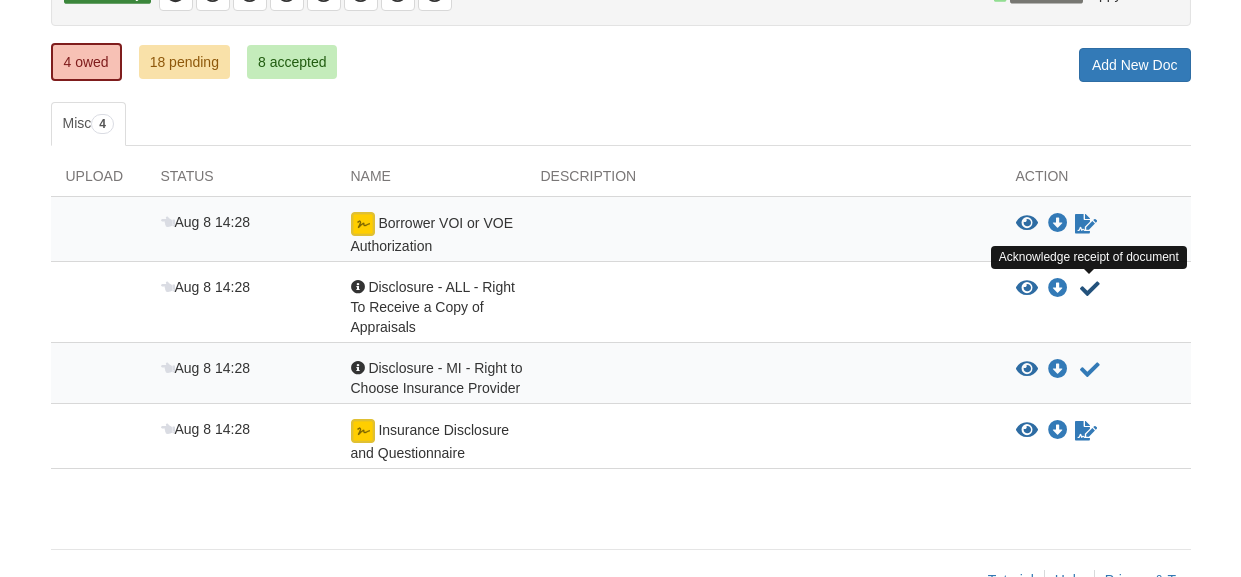 click at bounding box center [1090, 289] 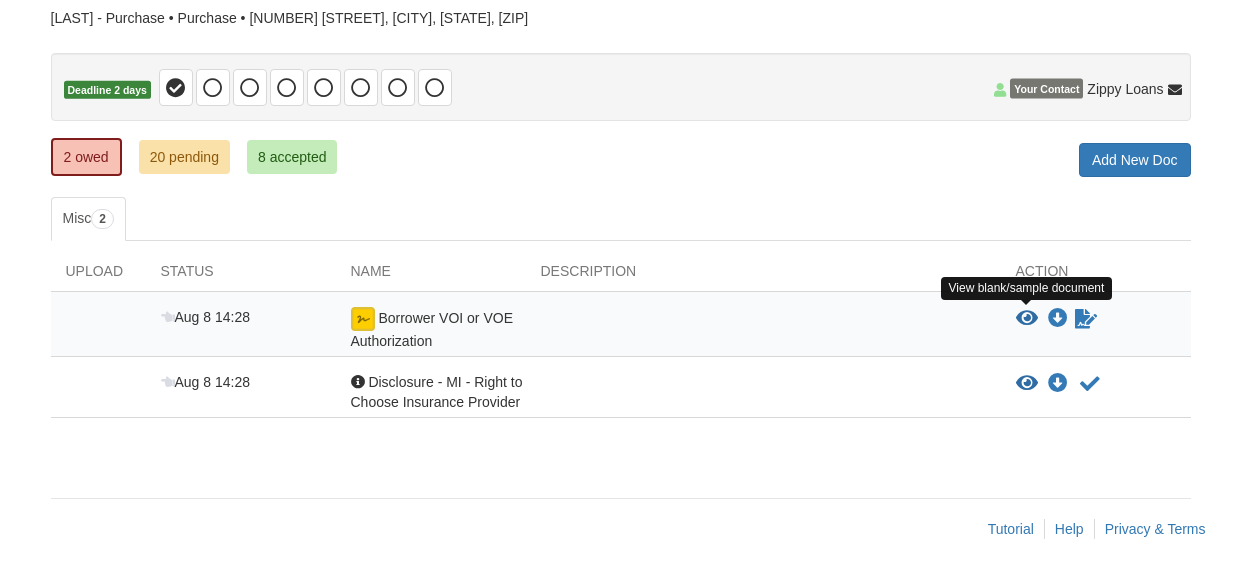 scroll, scrollTop: 149, scrollLeft: 0, axis: vertical 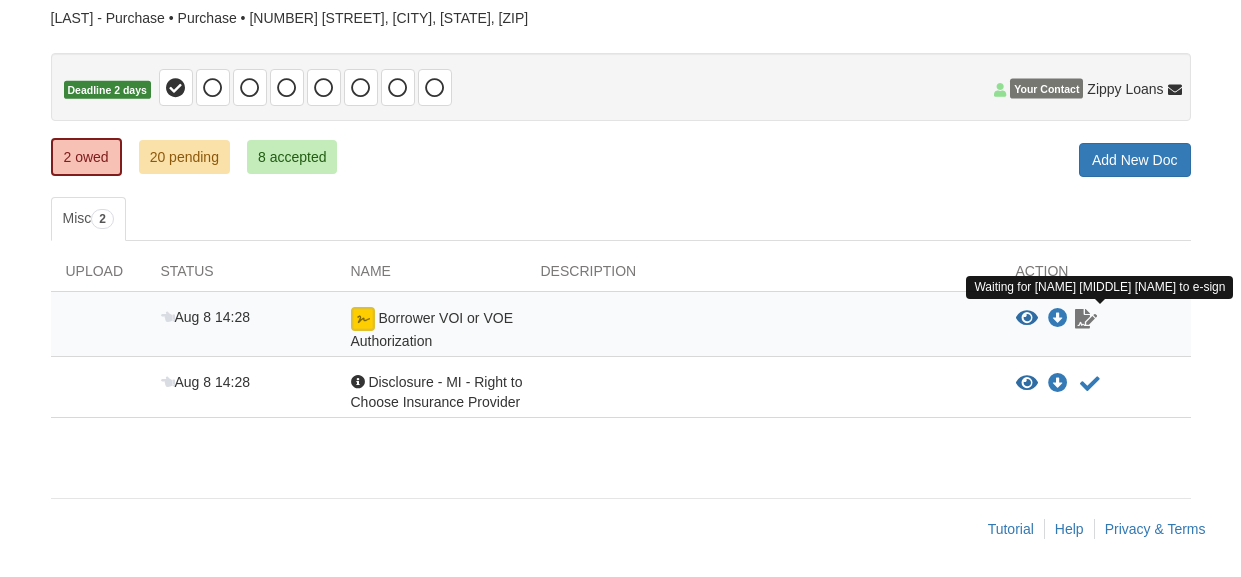 click at bounding box center (1086, 319) 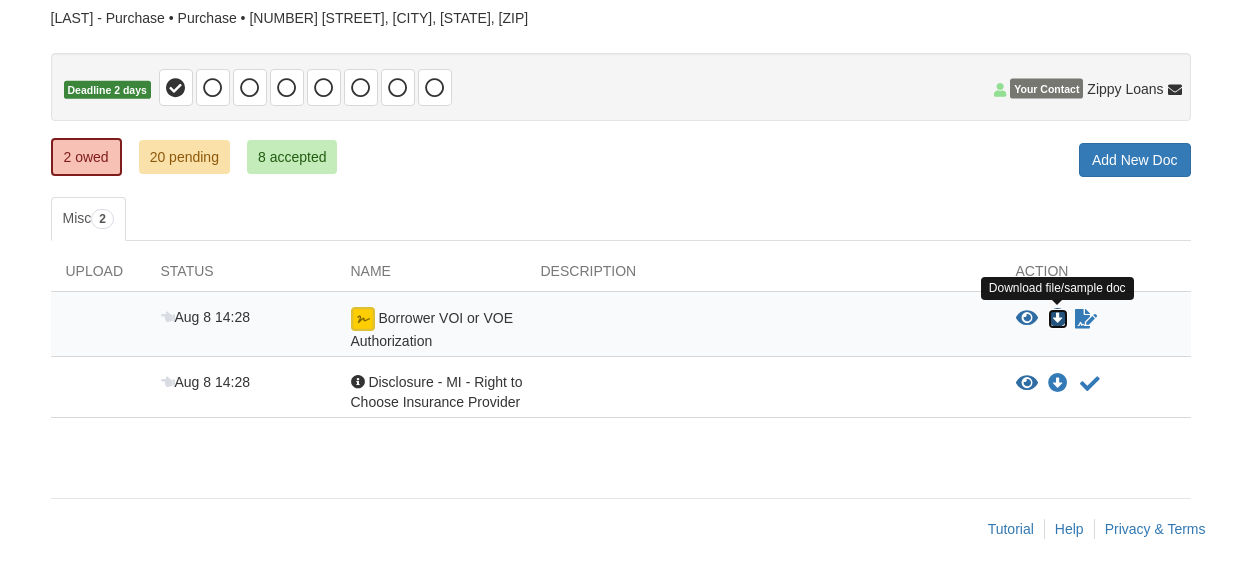 click at bounding box center (1058, 319) 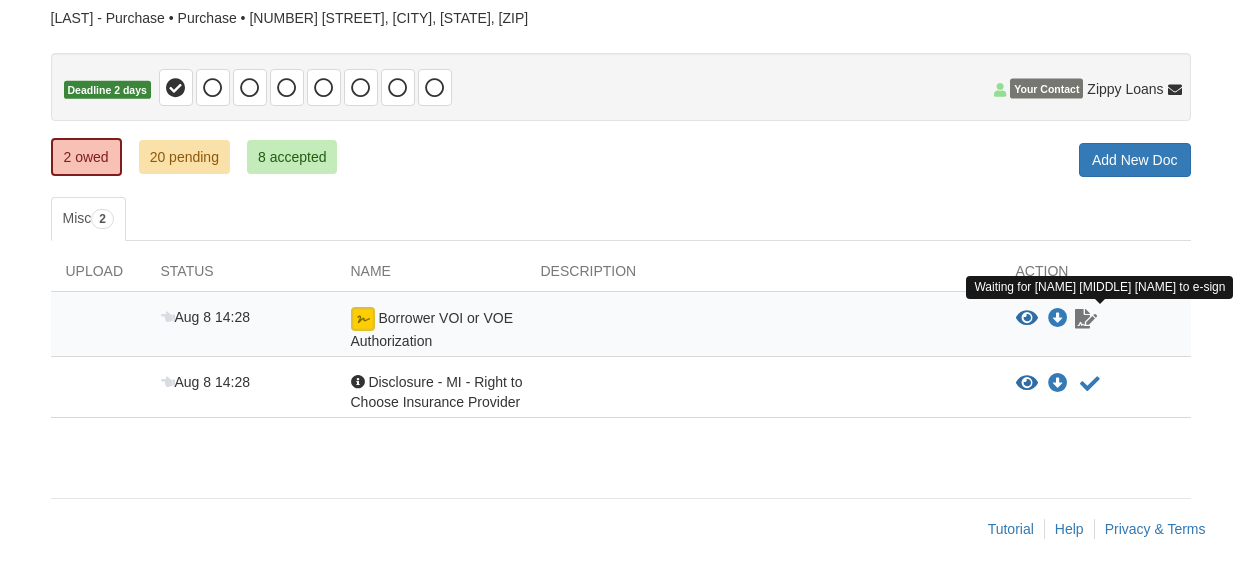 click at bounding box center (1086, 319) 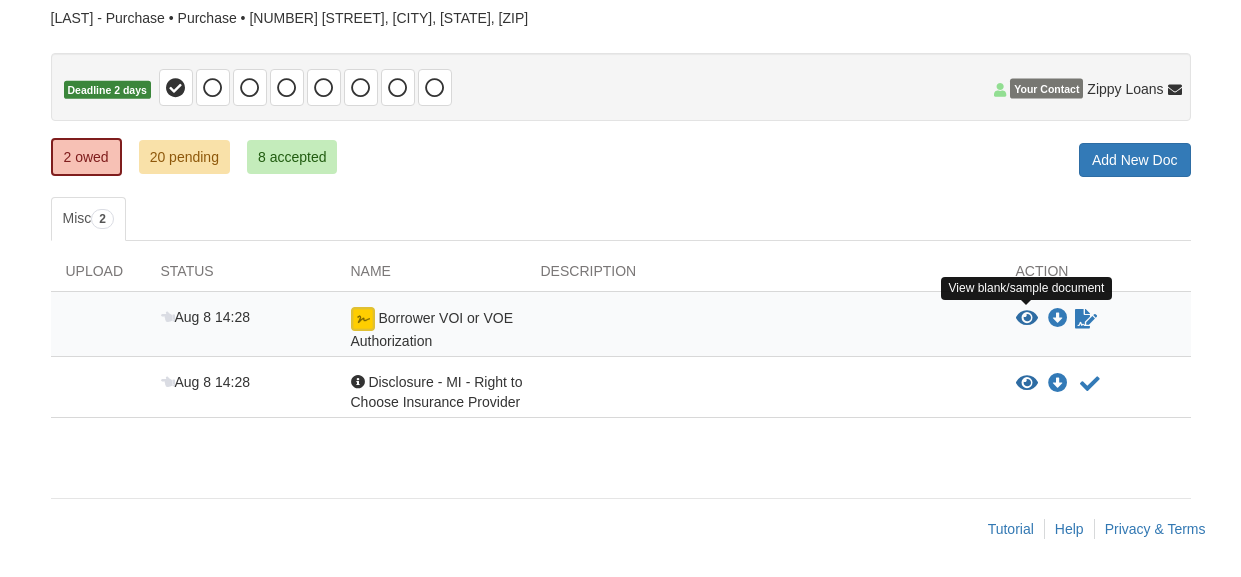click at bounding box center [1027, 319] 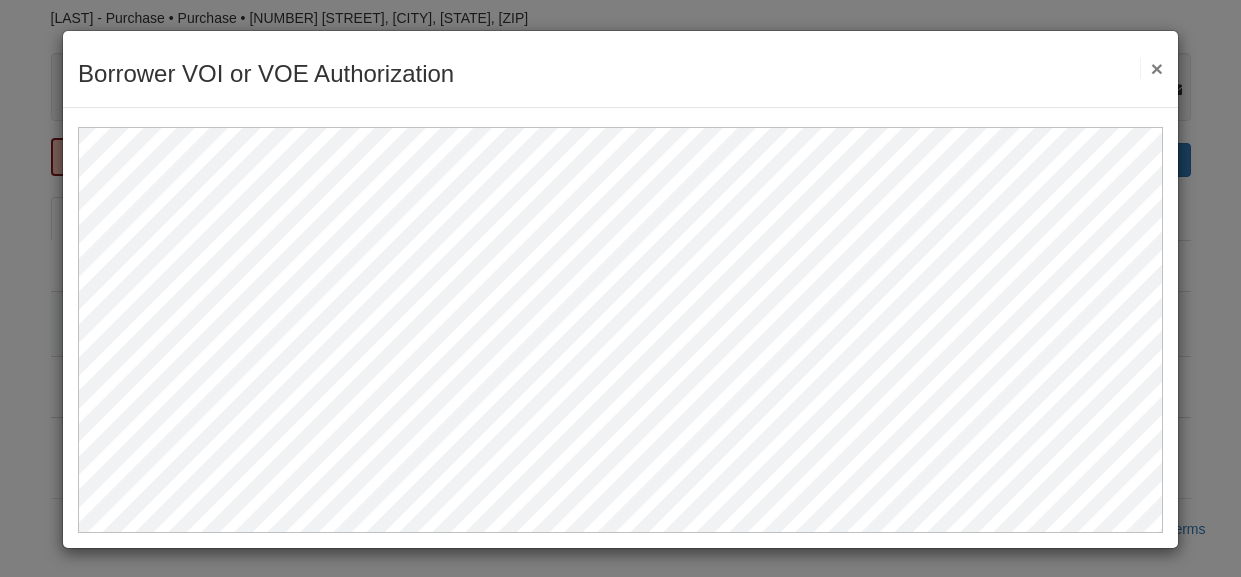 click on "×" at bounding box center (1151, 68) 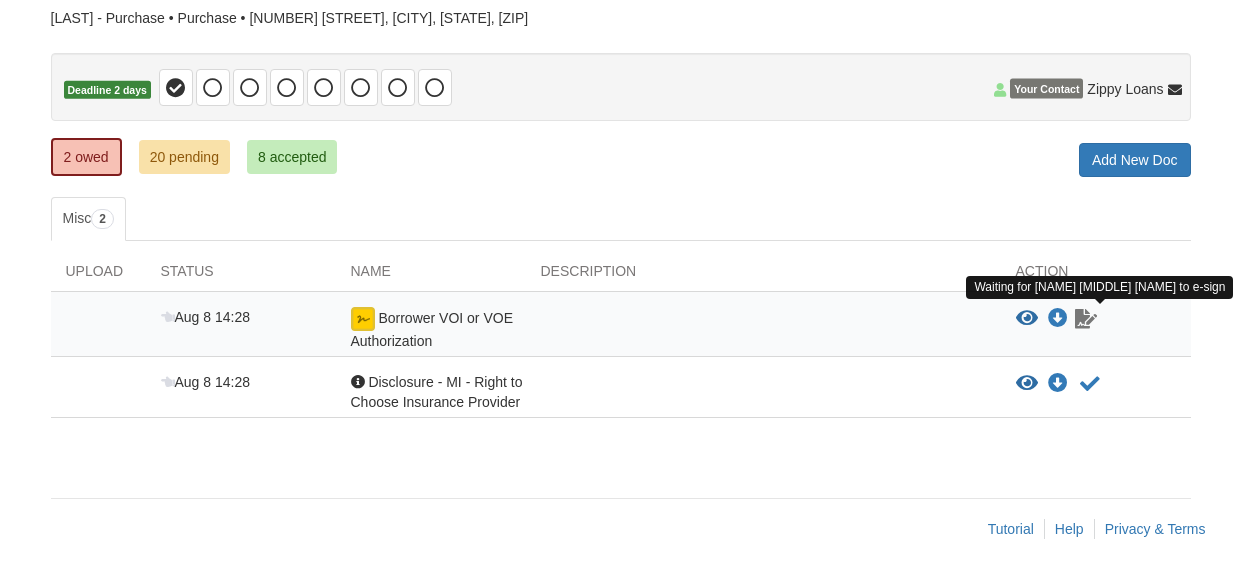 click at bounding box center [1086, 319] 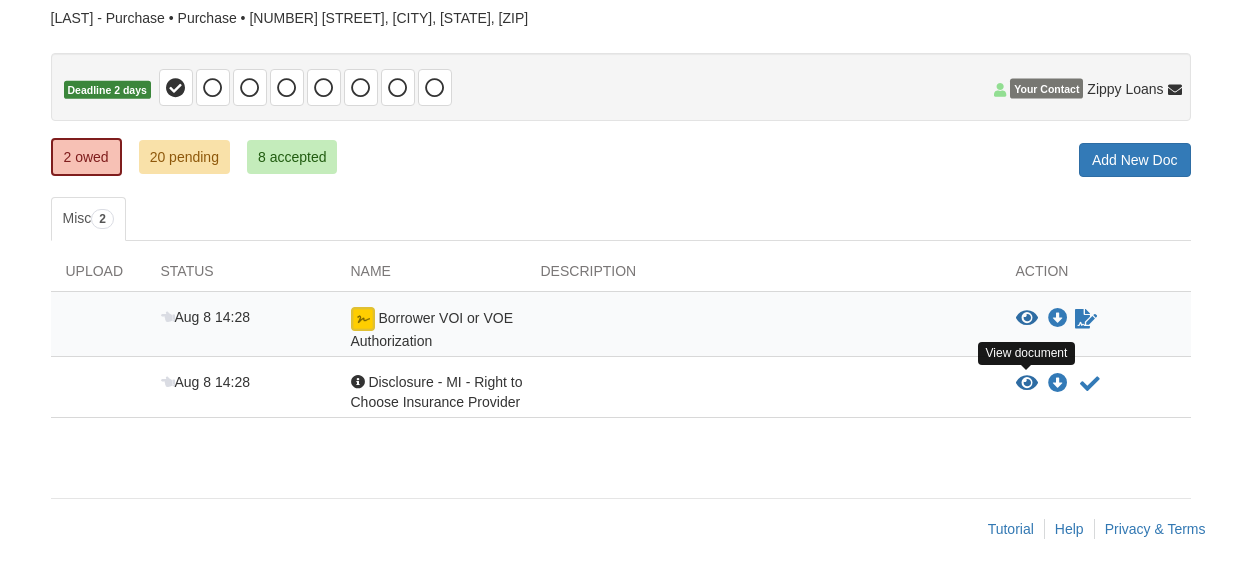 click at bounding box center [1027, 384] 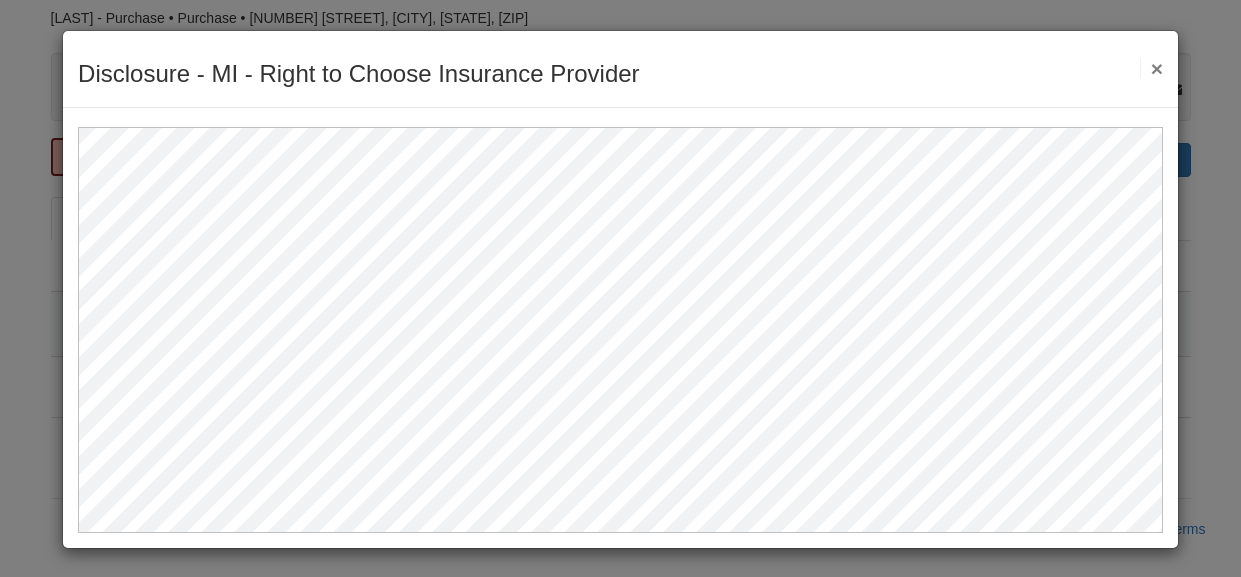 scroll, scrollTop: 2, scrollLeft: 0, axis: vertical 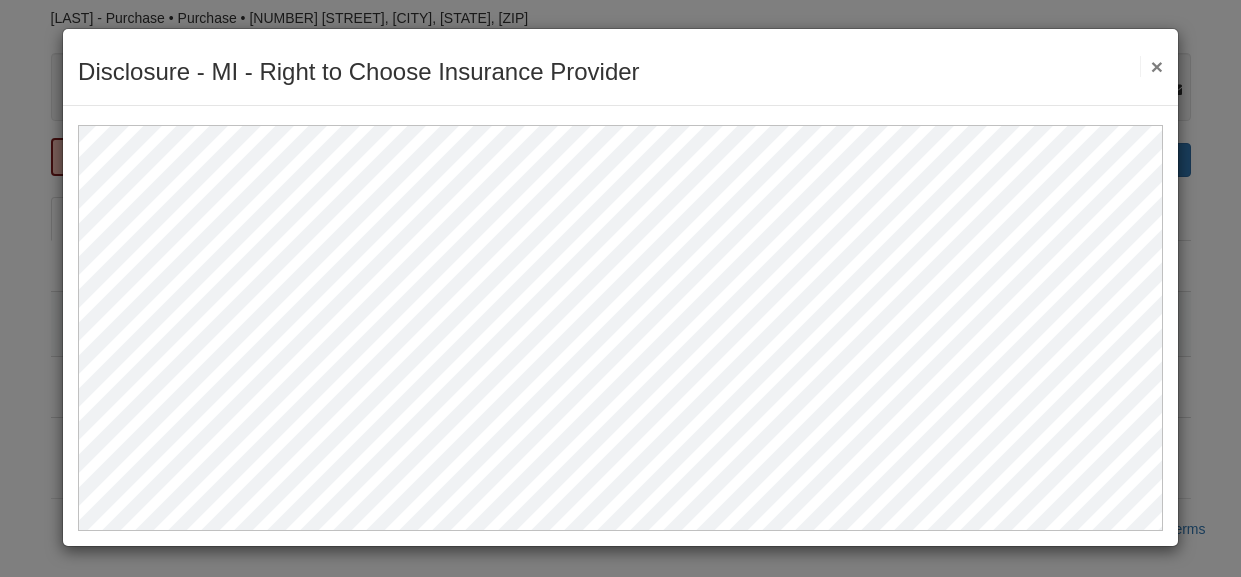 click on "×" at bounding box center (1151, 66) 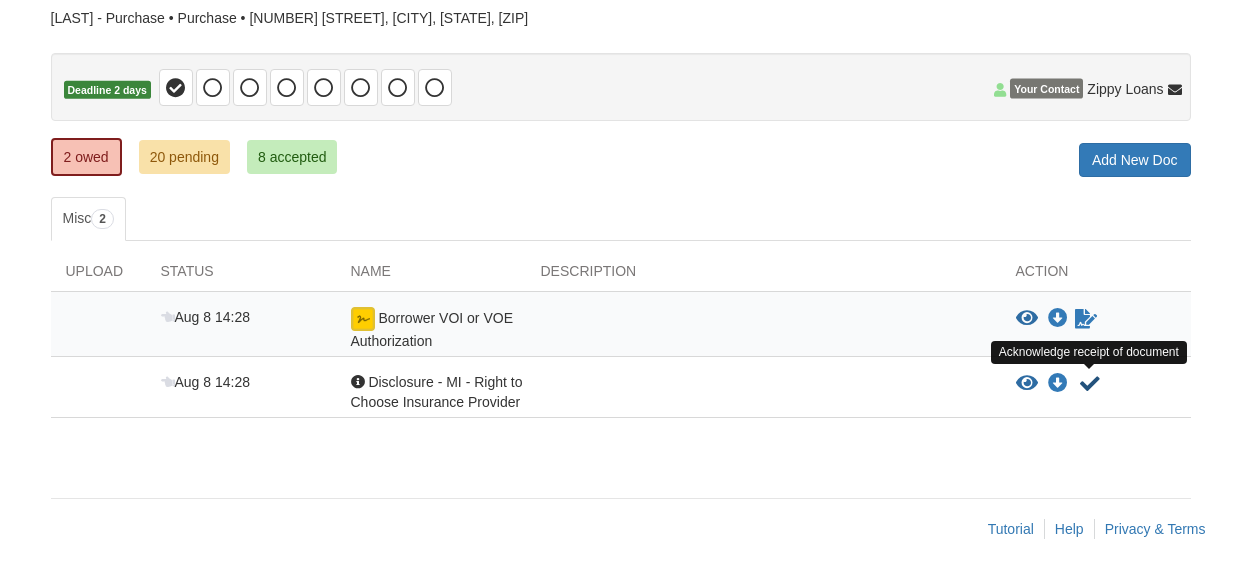 click at bounding box center [1090, 384] 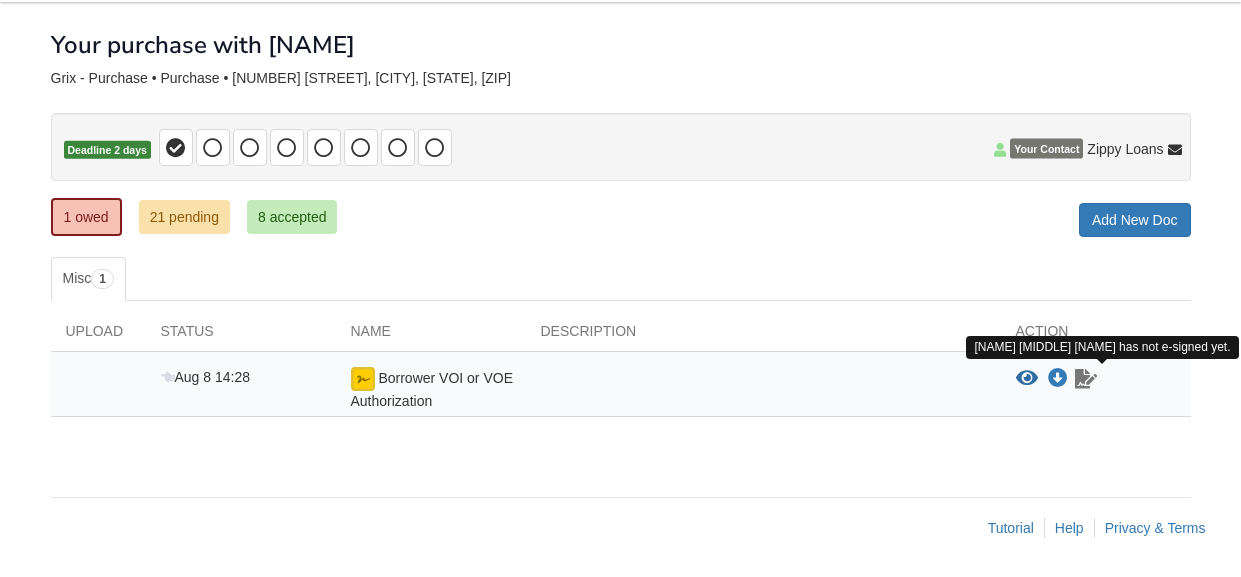 scroll, scrollTop: 89, scrollLeft: 0, axis: vertical 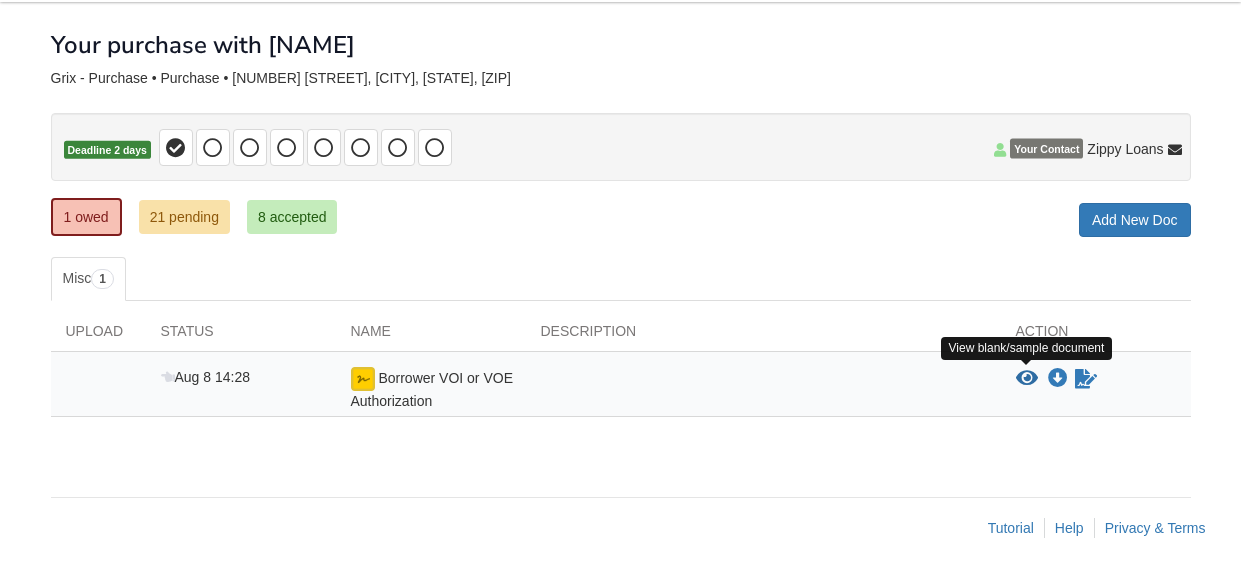 click at bounding box center [1027, 379] 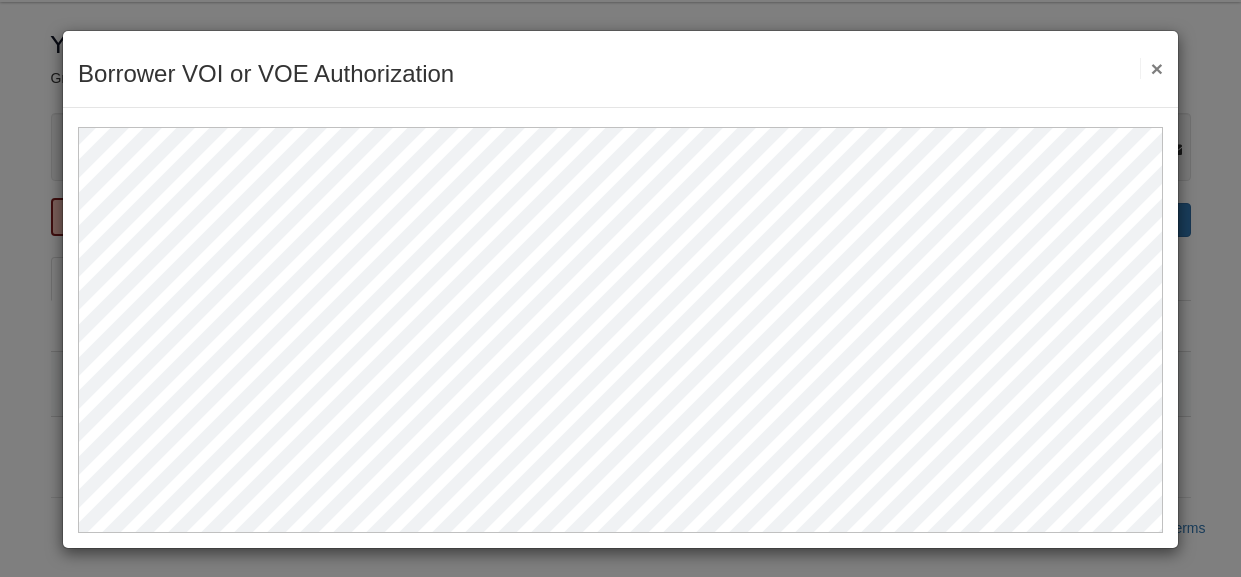 click on "×" at bounding box center [1151, 68] 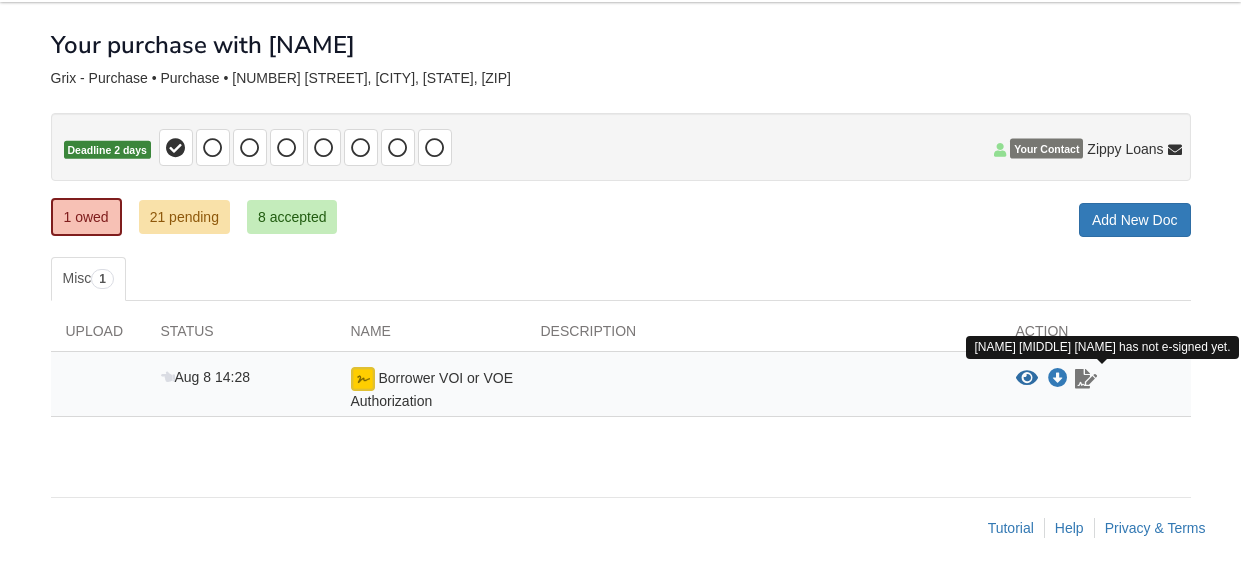 click on "Sign document" at bounding box center (1086, 379) 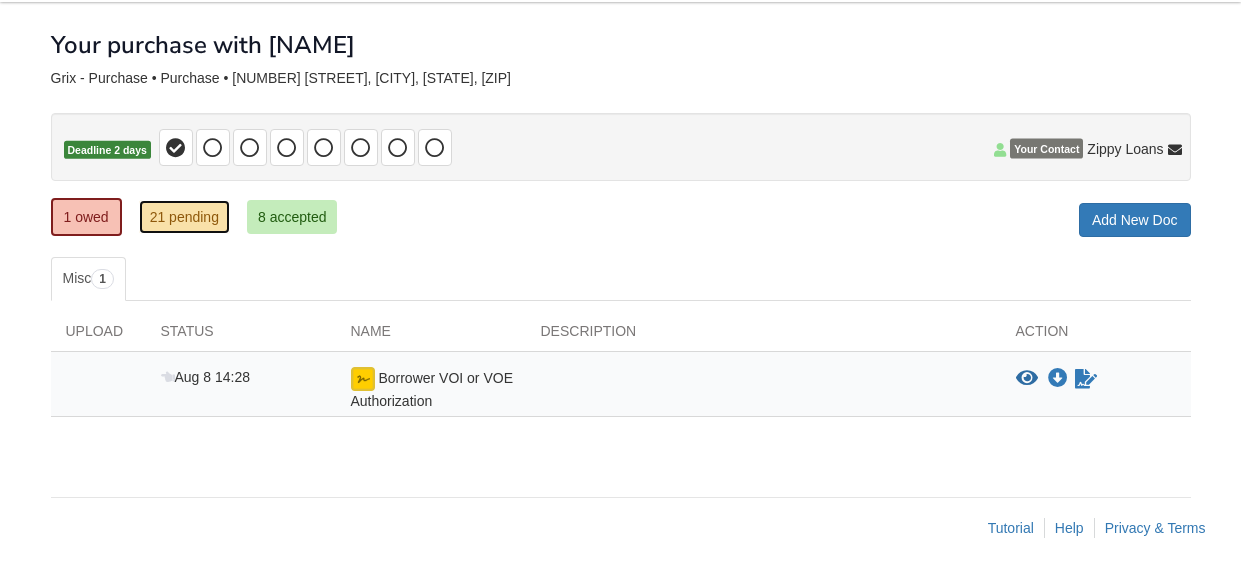 click on "21 pending" at bounding box center (184, 217) 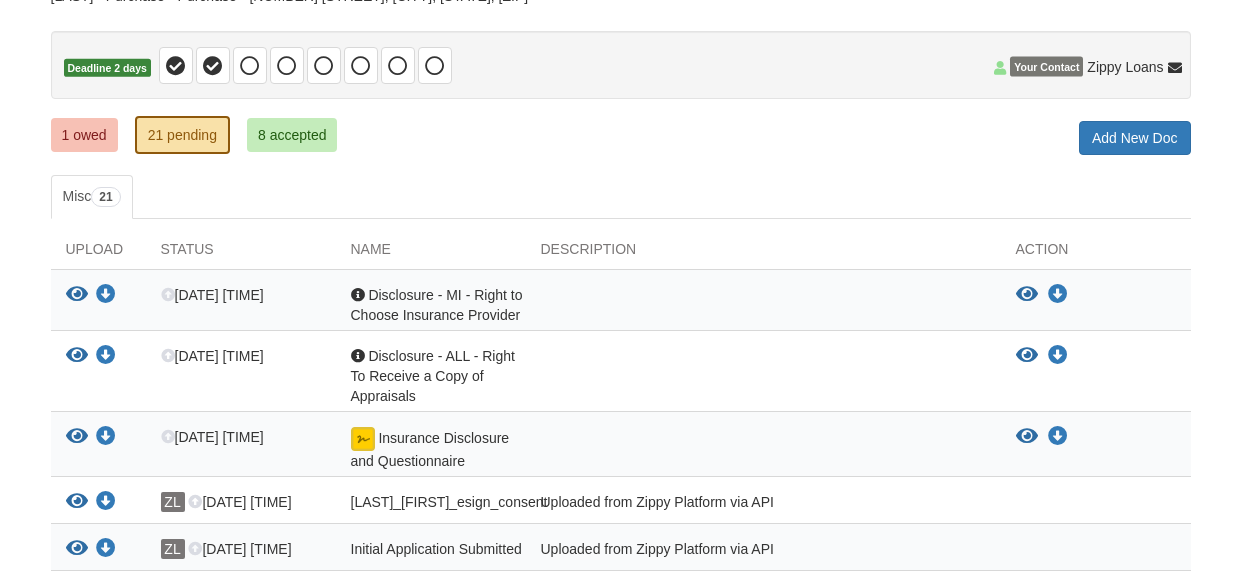 scroll, scrollTop: 192, scrollLeft: 0, axis: vertical 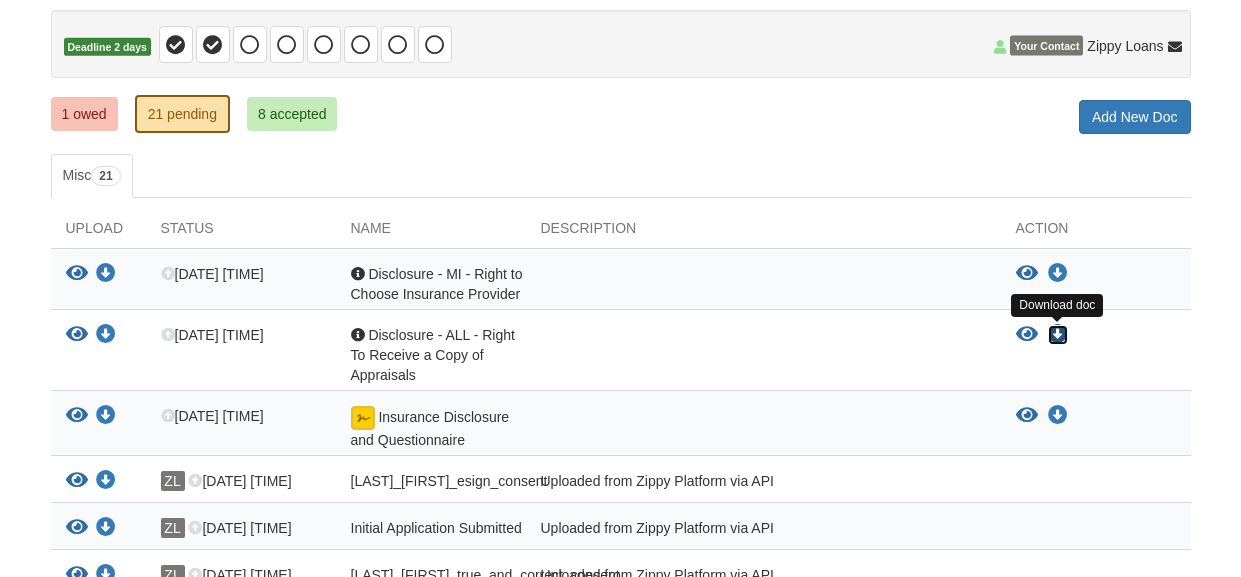 click at bounding box center (1058, 335) 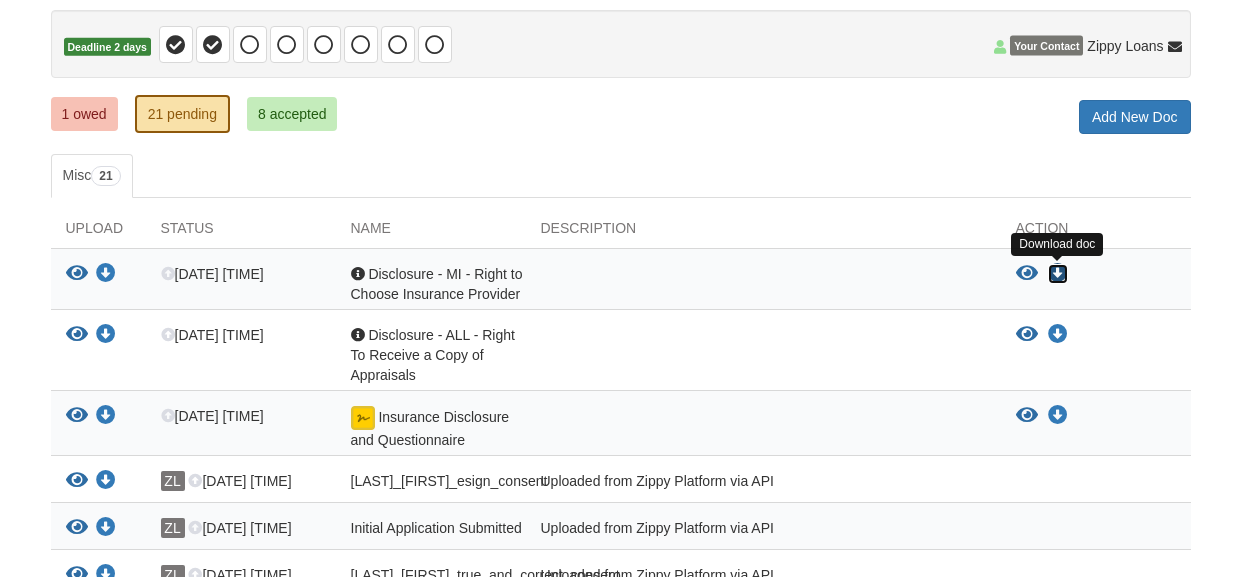 click at bounding box center [1058, 274] 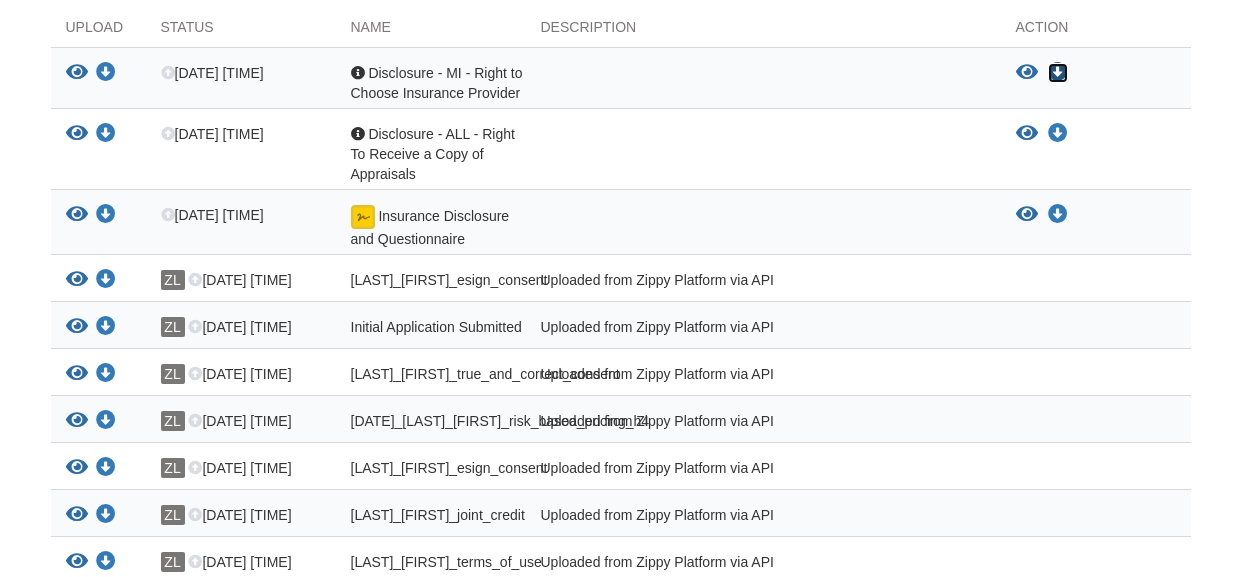 scroll, scrollTop: 28, scrollLeft: 0, axis: vertical 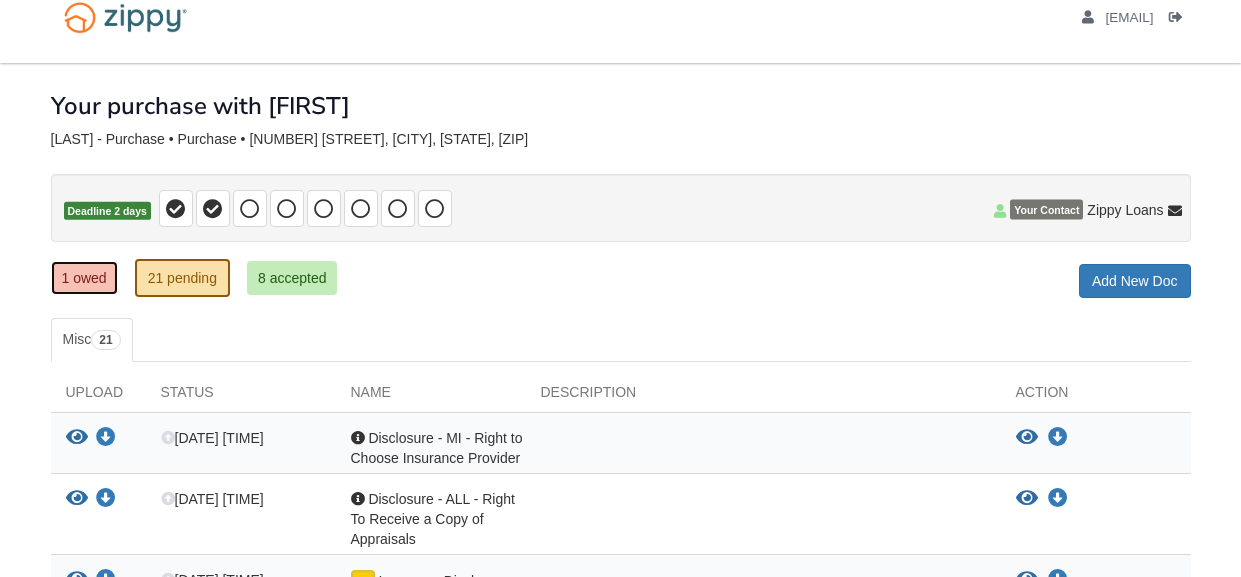 click on "1 owed" at bounding box center (84, 278) 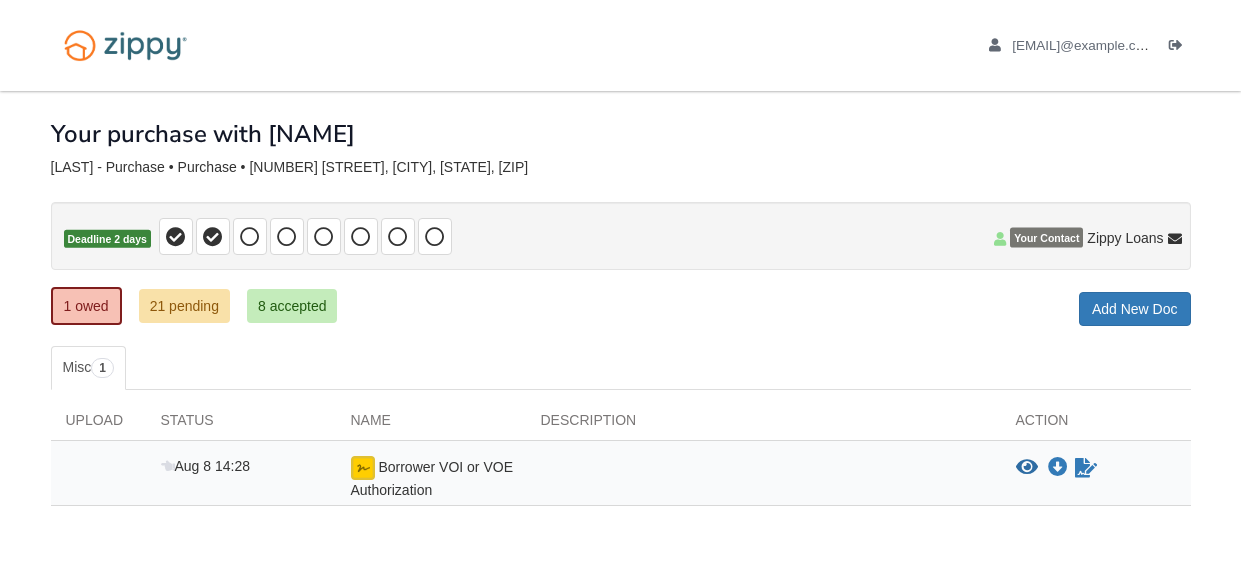 scroll, scrollTop: 0, scrollLeft: 0, axis: both 